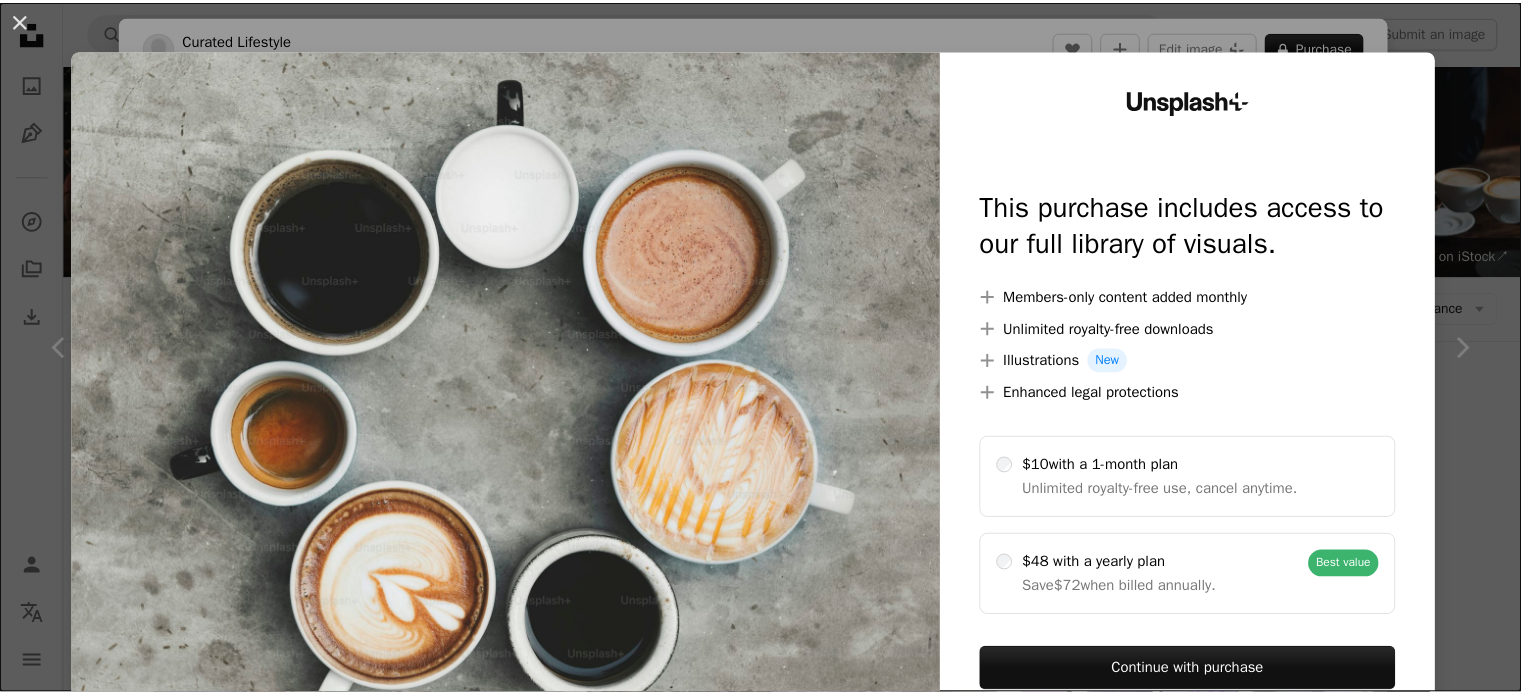 scroll, scrollTop: 1300, scrollLeft: 0, axis: vertical 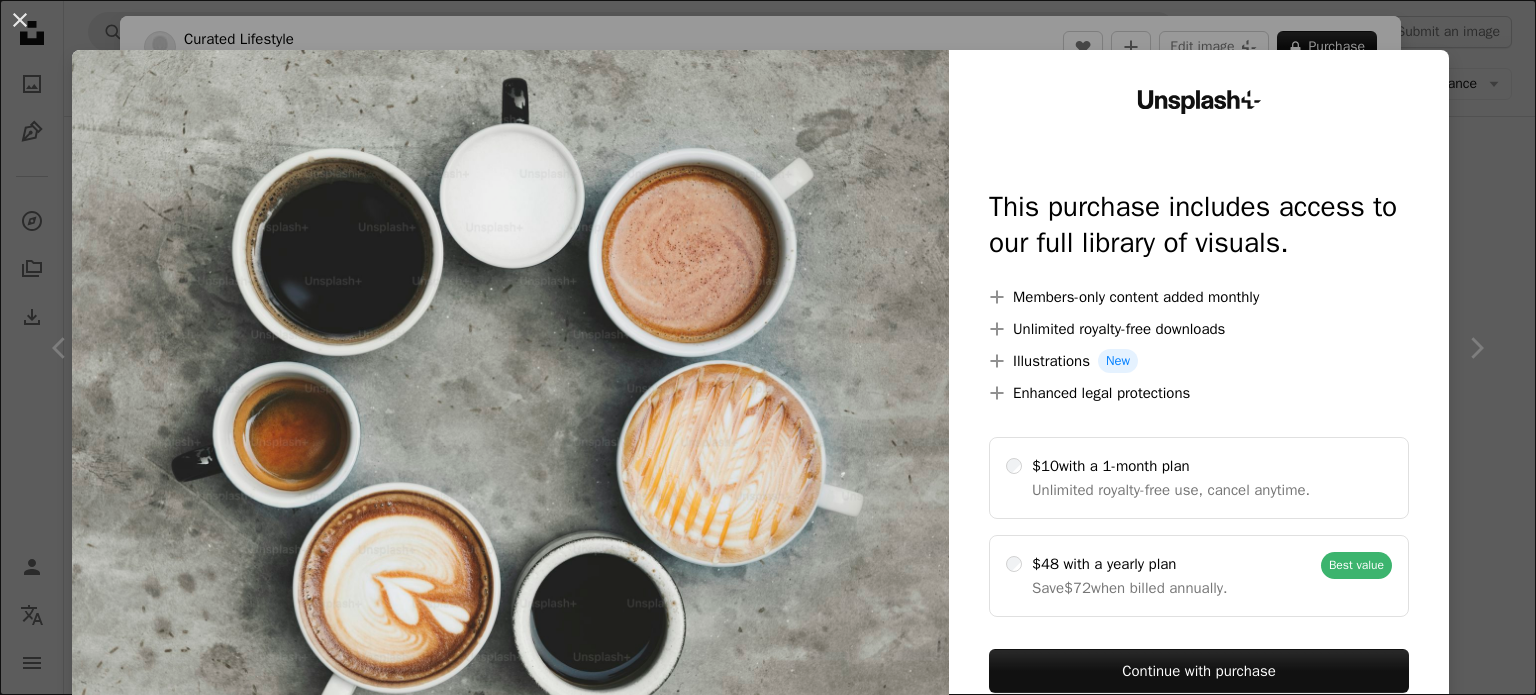 click on "An X shape Unsplash+ This purchase includes access to our full library of visuals. A plus sign Members-only content added monthly A plus sign Unlimited royalty-free downloads A plus sign Illustrations  New A plus sign Enhanced legal protections $10  with a 1-month plan Unlimited royalty-free use, cancel anytime. $48   with a yearly plan Save  $72  when billed annually. Best value Continue with purchase Taxes where applicable. Renews automatically. Cancel anytime." at bounding box center (768, 347) 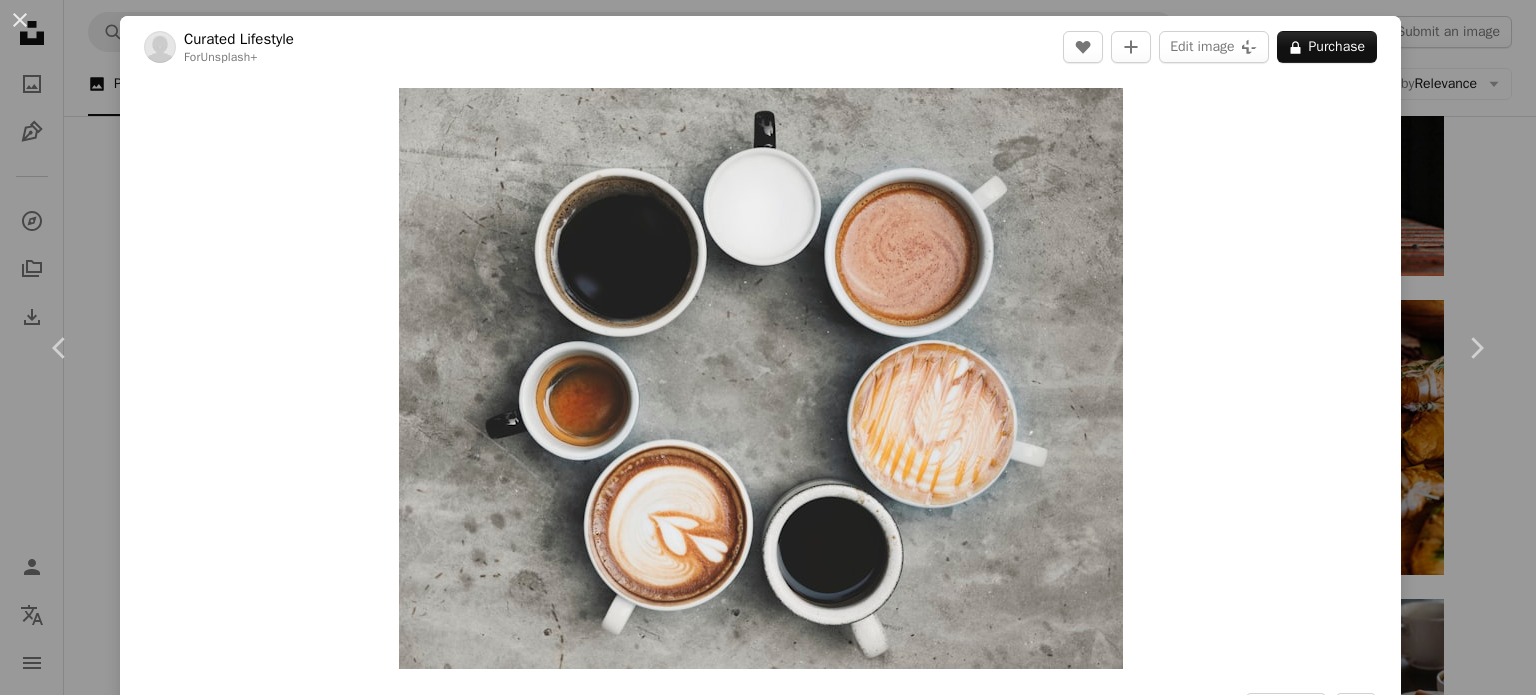 click on "An X shape Chevron left Chevron right Curated Lifestyle For  Unsplash+ A heart A plus sign Edit image   Plus sign for Unsplash+ A lock   Purchase Zoom in A forward-right arrow Share More Actions Calendar outlined Published on  August 3, 2024 Safety Licensed under the  Unsplash+ License coffee cafe cup barista latte caffeine cafe culture serving food and drinks Creative Commons images From this series Plus sign for Unsplash+ Related images Plus sign for Unsplash+ A heart A plus sign Curated Lifestyle For  Unsplash+ A lock   Purchase Plus sign for Unsplash+ A heart A plus sign Curated Lifestyle For  Unsplash+ A lock   Purchase Plus sign for Unsplash+ A heart A plus sign Curated Lifestyle For  Unsplash+ A lock   Purchase Plus sign for Unsplash+ A heart A plus sign Curated Lifestyle For  Unsplash+ A lock   Purchase Plus sign for Unsplash+ A heart A plus sign Curated Lifestyle For  Unsplash+ A lock   Purchase Plus sign for Unsplash+ A heart A plus sign Curated Lifestyle For  Unsplash+ A lock   Purchase A heart" at bounding box center [768, 347] 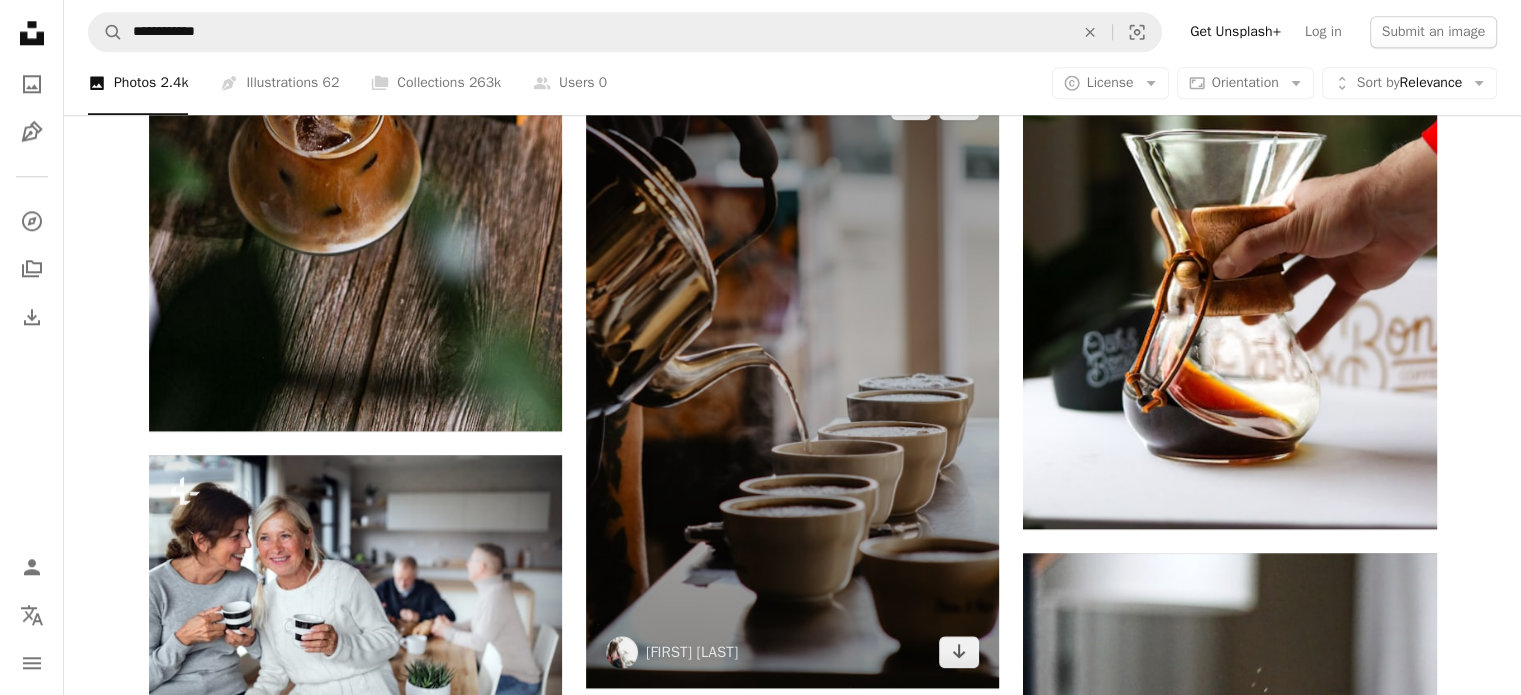 scroll, scrollTop: 2132, scrollLeft: 0, axis: vertical 